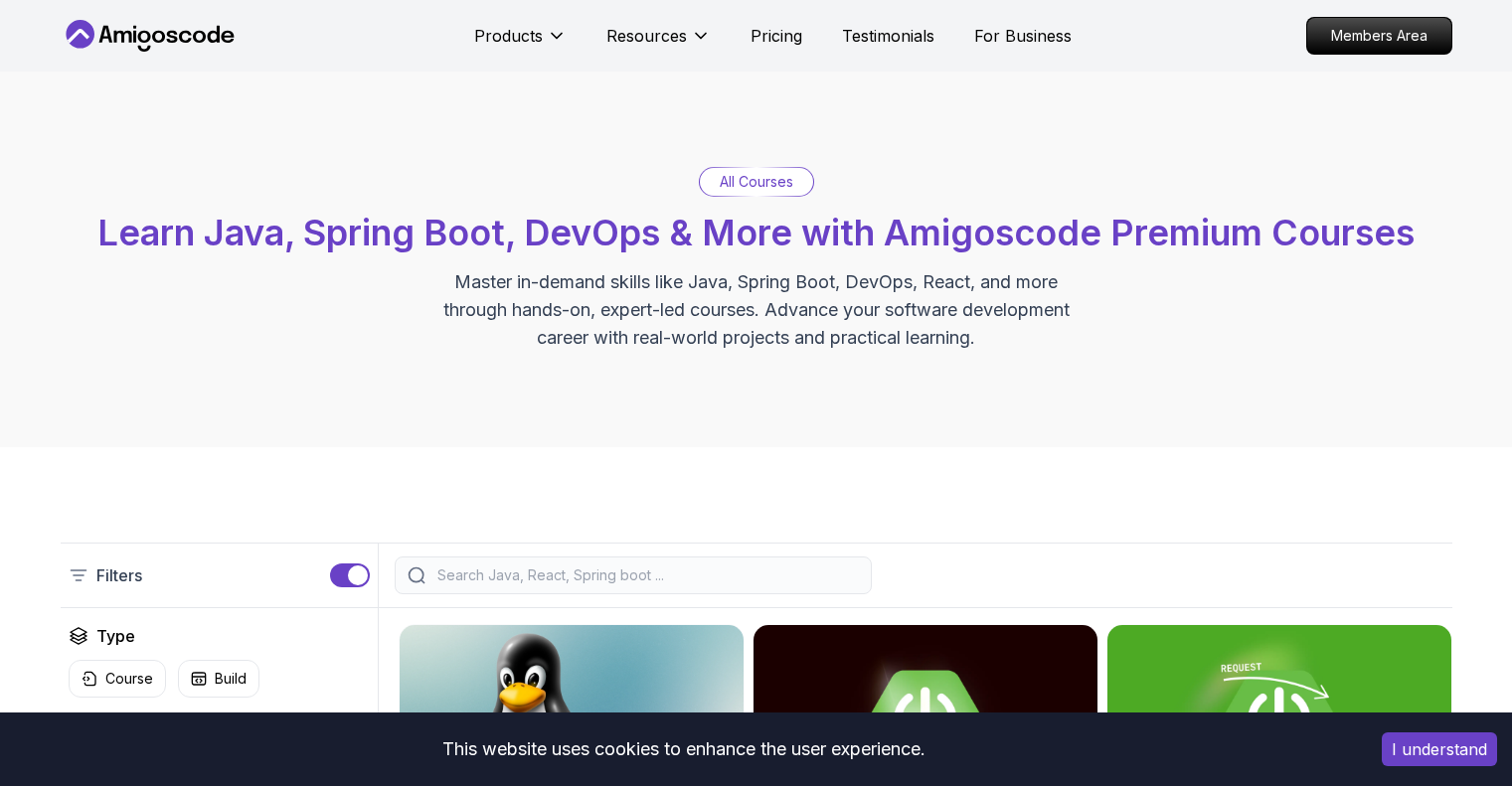 scroll, scrollTop: 0, scrollLeft: 0, axis: both 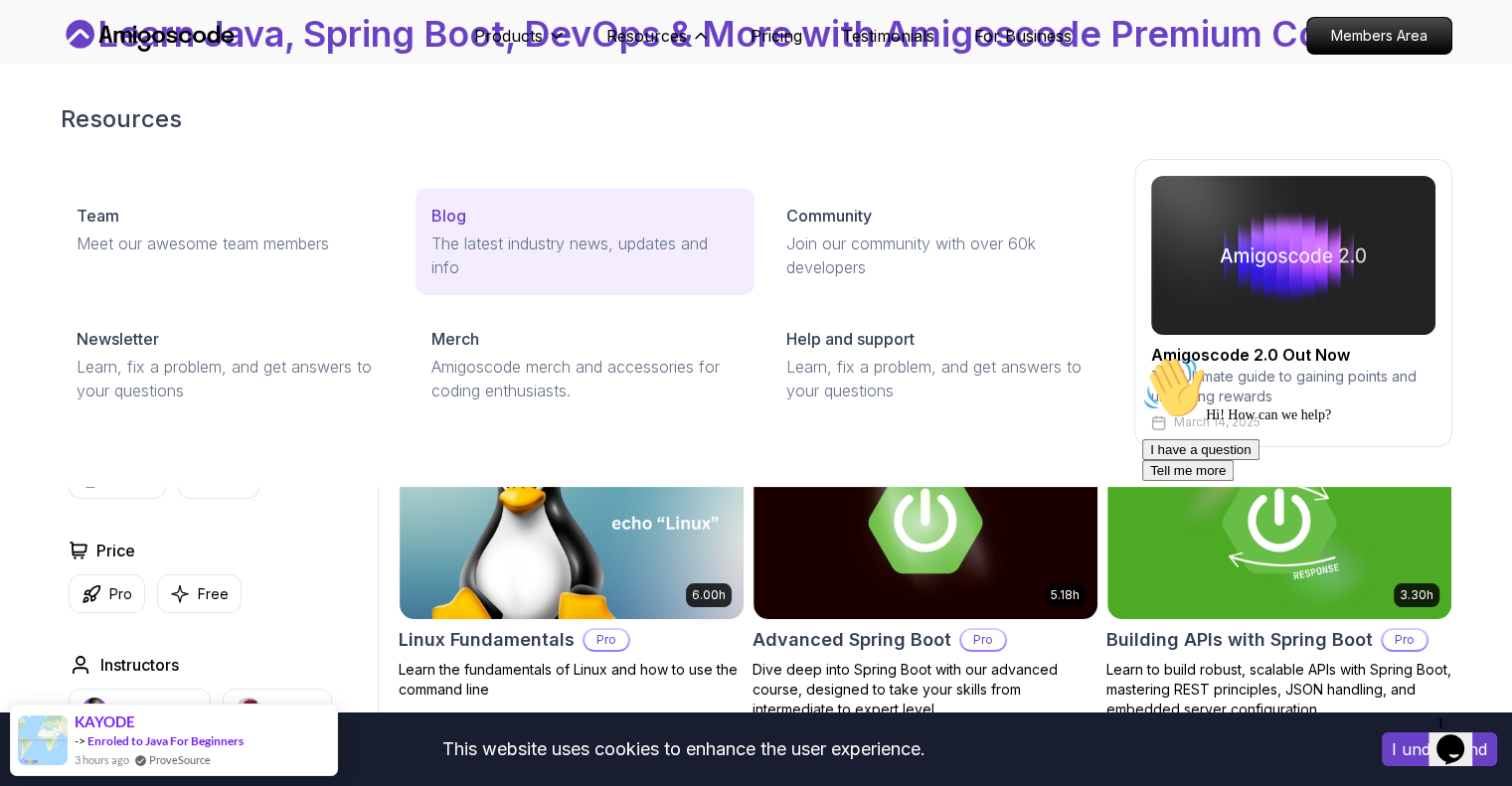 click on "Blog" at bounding box center [585, 216] 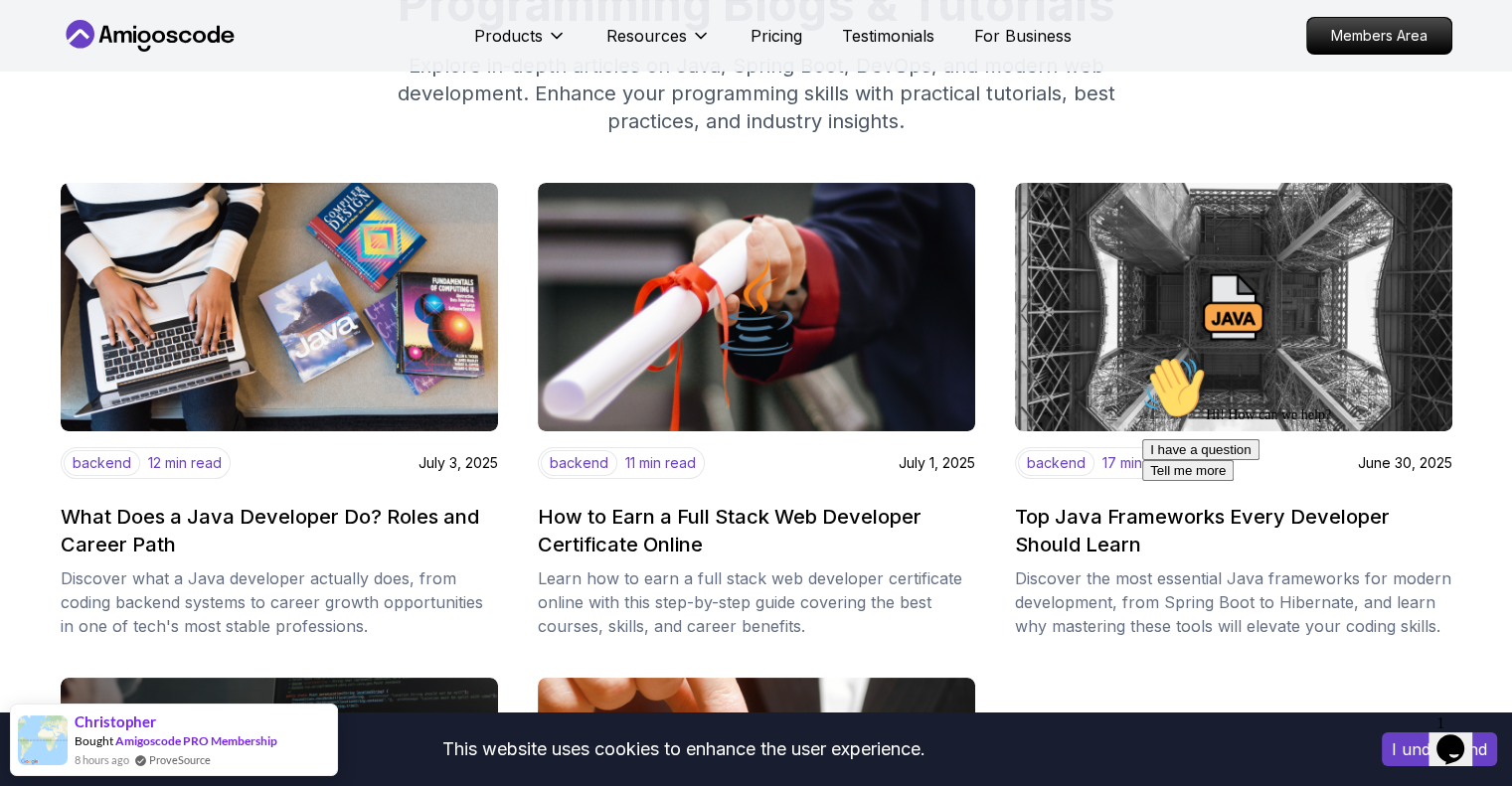 scroll, scrollTop: 497, scrollLeft: 0, axis: vertical 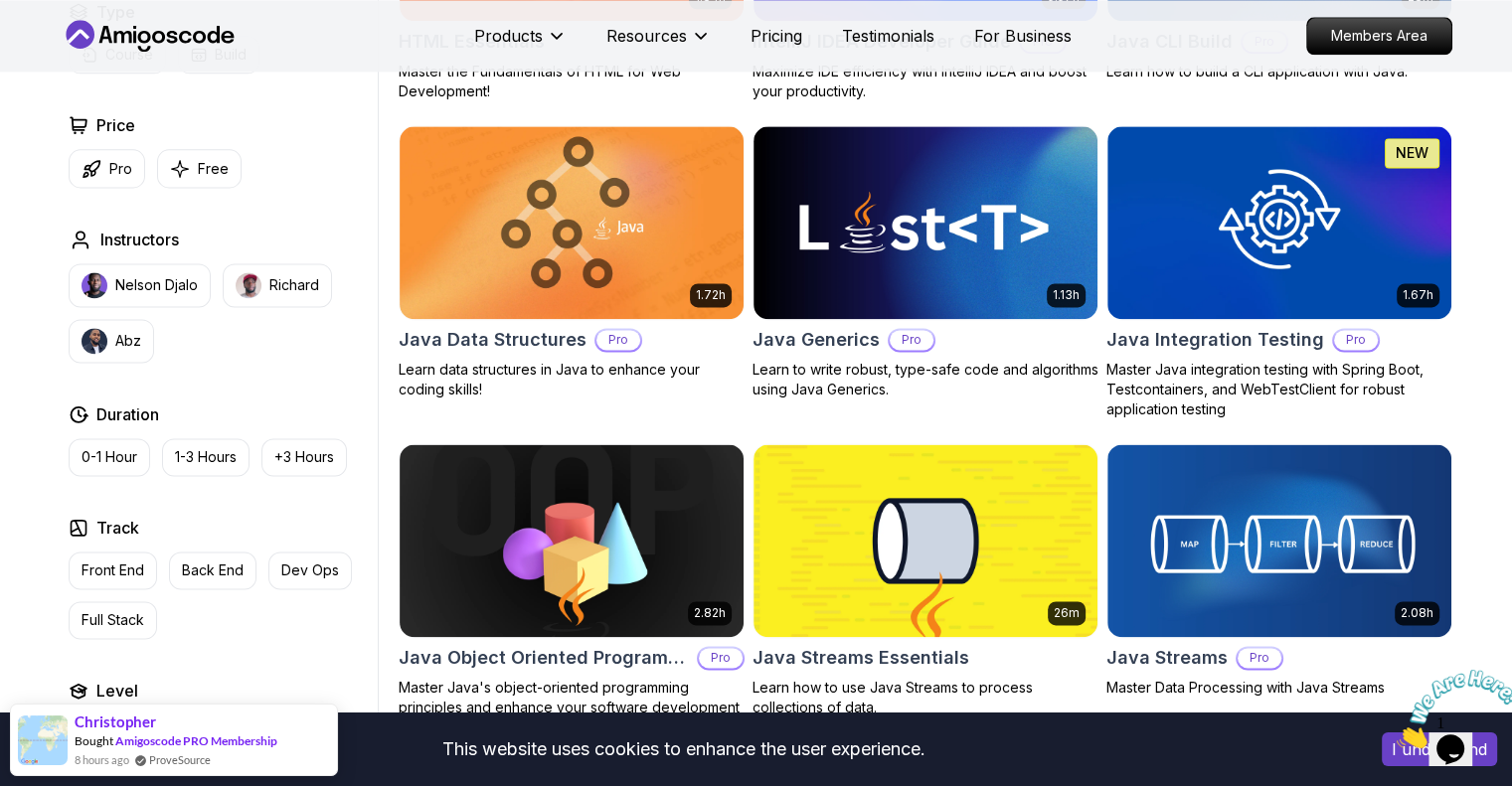 click on "This website uses cookies to enhance the user experience. I understand Products Resources Pricing Testimonials For Business Members Area Products Resources Pricing Testimonials For Business Members Area All Courses Learn Java, Spring Boot, DevOps & More with Amigoscode Premium Courses Master in-demand skills like Java, Spring Boot, DevOps, React, and more through hands-on, expert-led courses. Advance your software development career with real-world projects and practical learning. Filters Filters Type Course Build Price Pro Free Instructors Nelson Djalo Richard Abz Duration 0-1 Hour 1-3 Hours +3 Hours Track Front End Back End Dev Ops Full Stack Level Junior Mid-level Senior 6.00h Linux Fundamentals Pro Learn the fundamentals of Linux and how to use the command line 5.18h Advanced Spring Boot Pro Dive deep into Spring Boot with our advanced course, designed to take your skills from intermediate to expert level. 3.30h Building APIs with Spring Boot Pro 1.67h NEW Spring Boot for Beginners 6.65h NEW Pro 2.41h Pro" at bounding box center [756, 691] 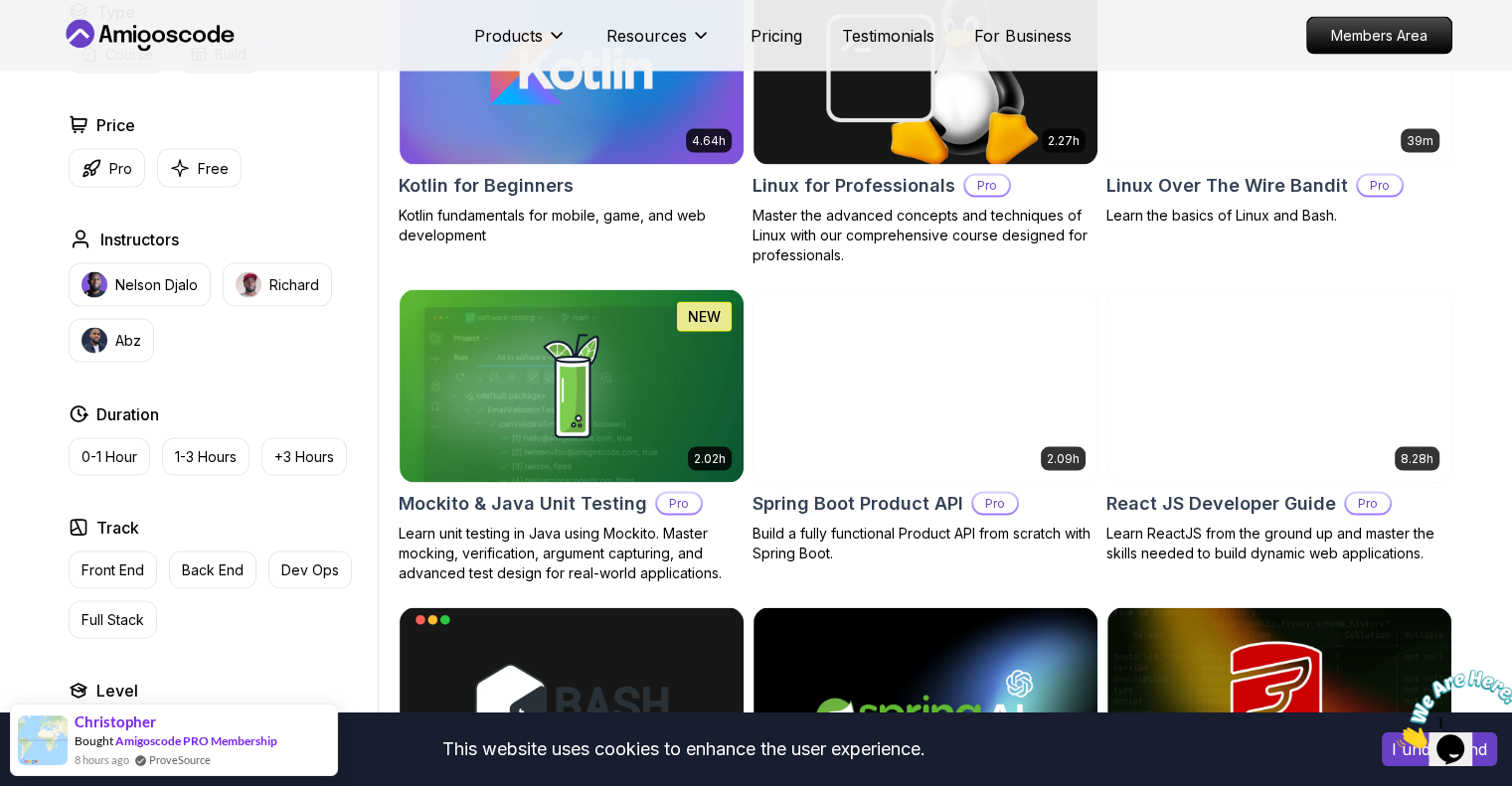 scroll, scrollTop: 4074, scrollLeft: 0, axis: vertical 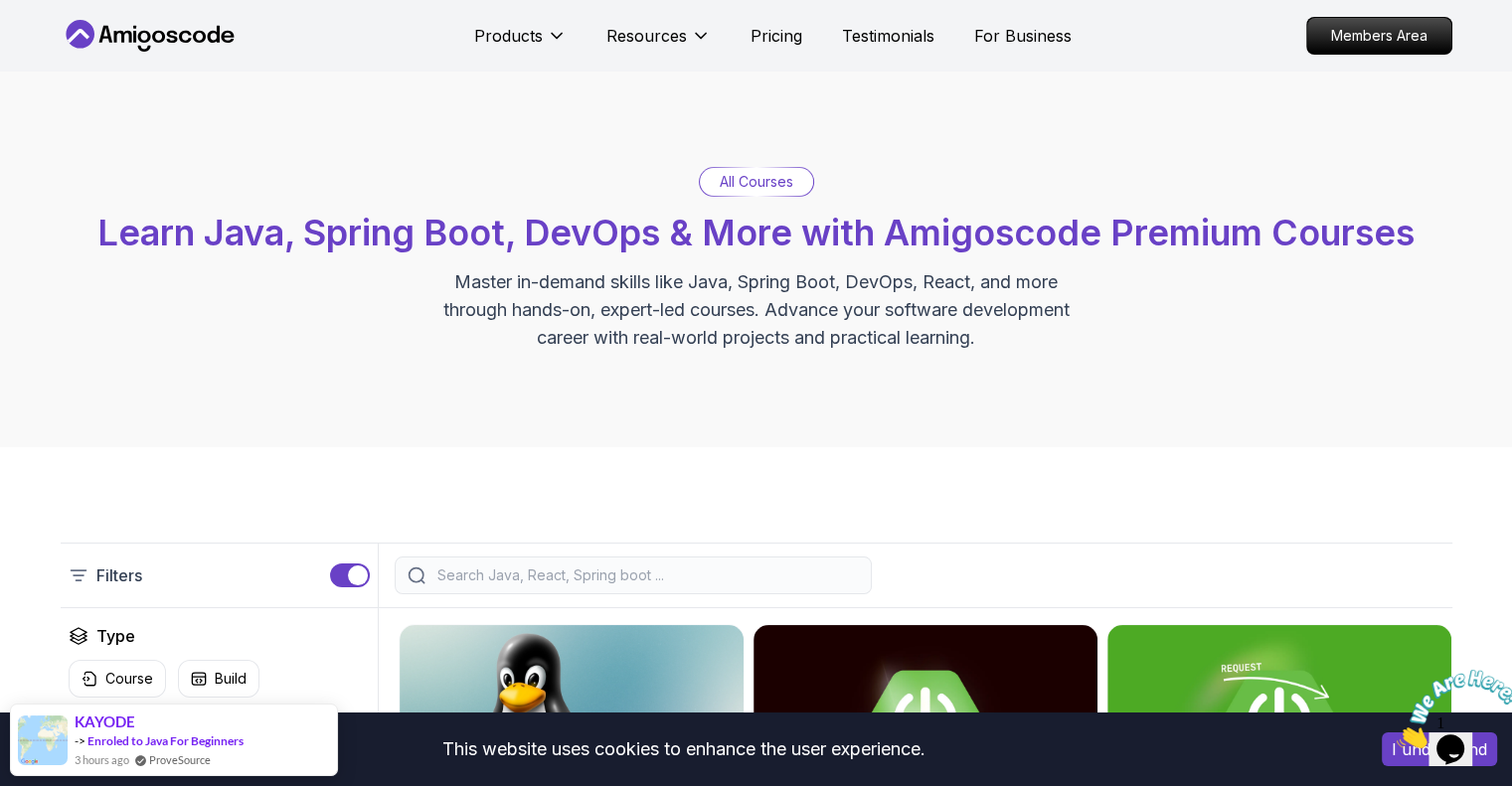 click on "All Courses" at bounding box center (756, 182) 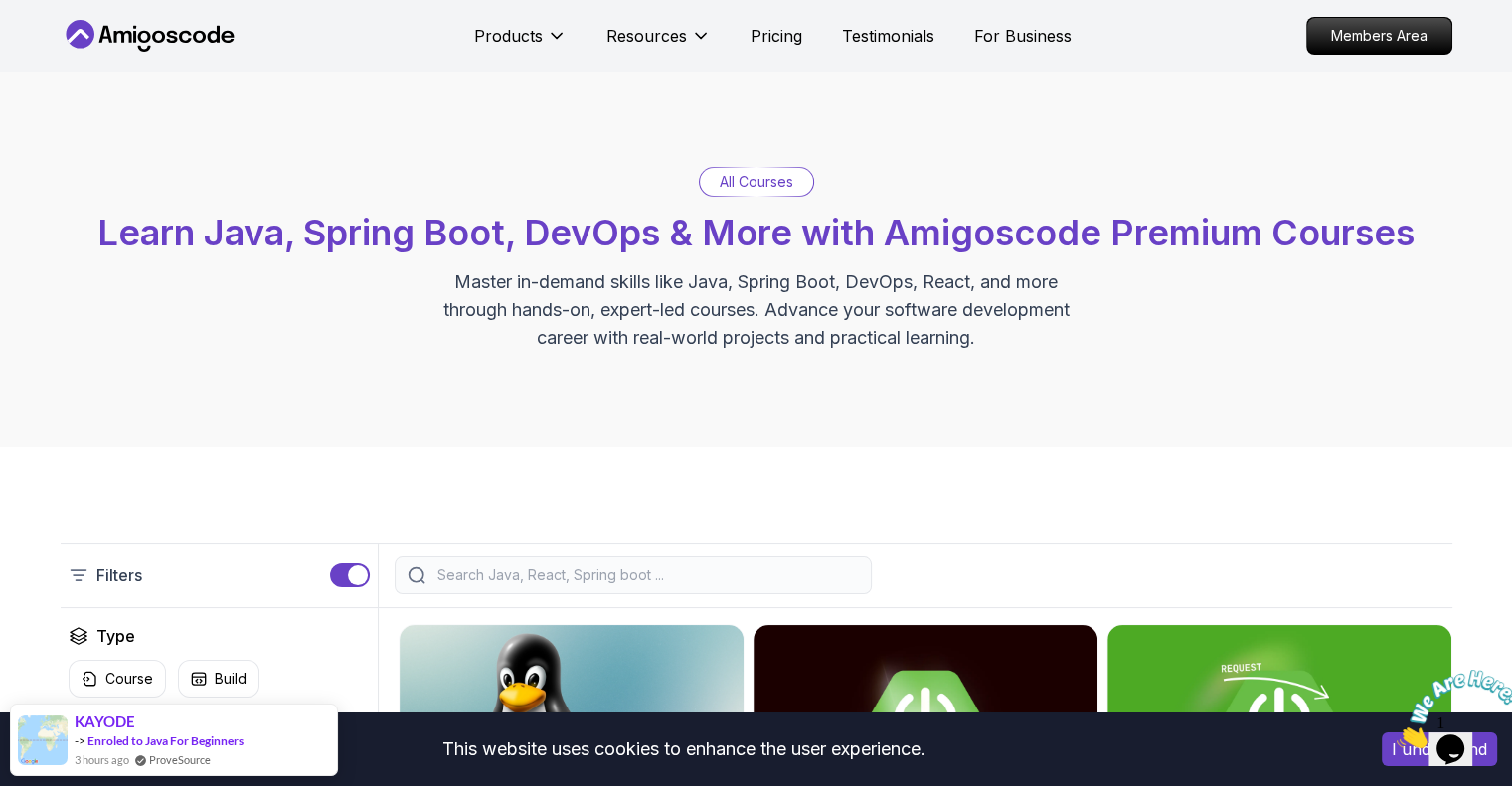 click at bounding box center [646, 575] 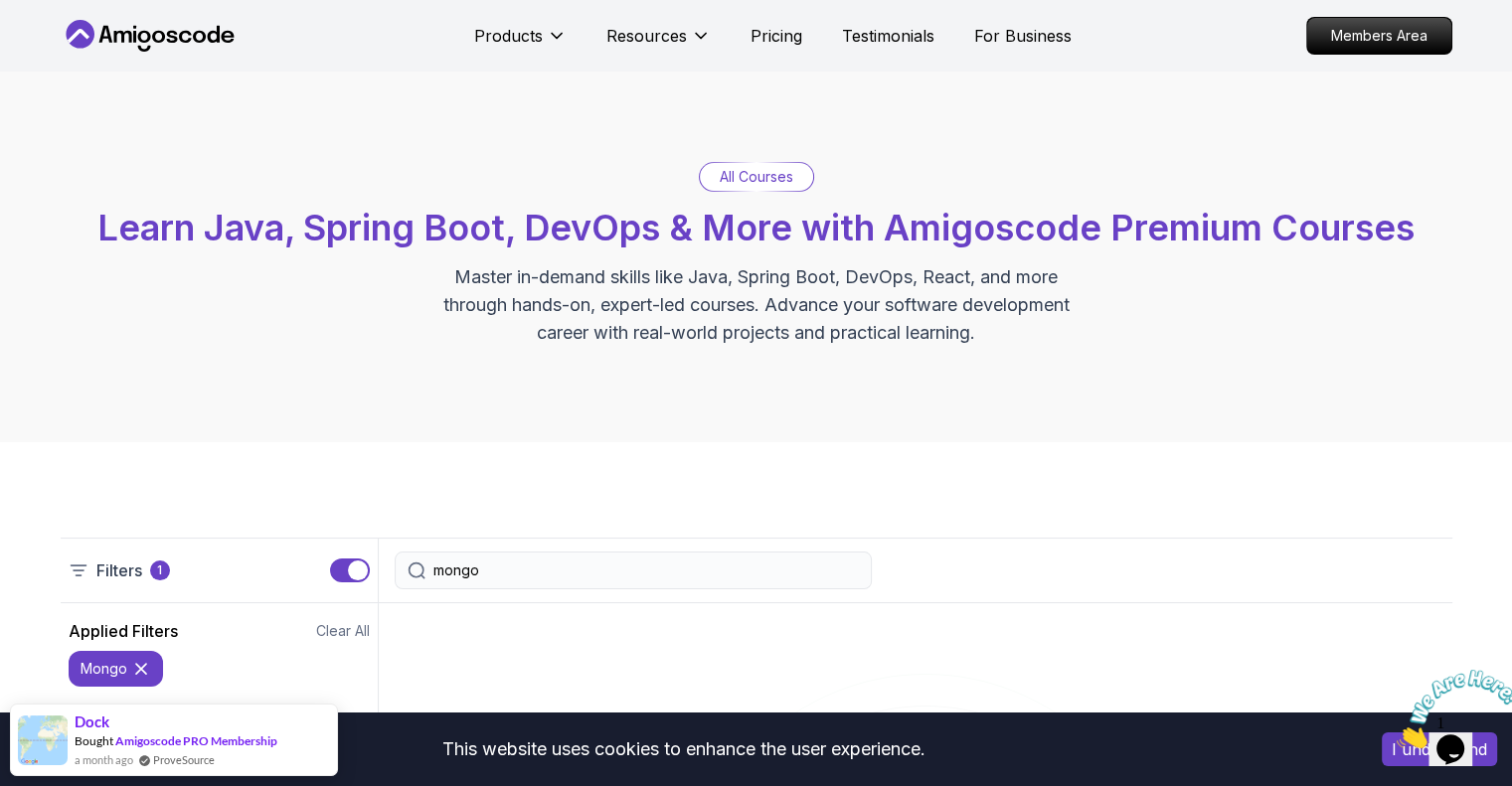 scroll, scrollTop: 298, scrollLeft: 0, axis: vertical 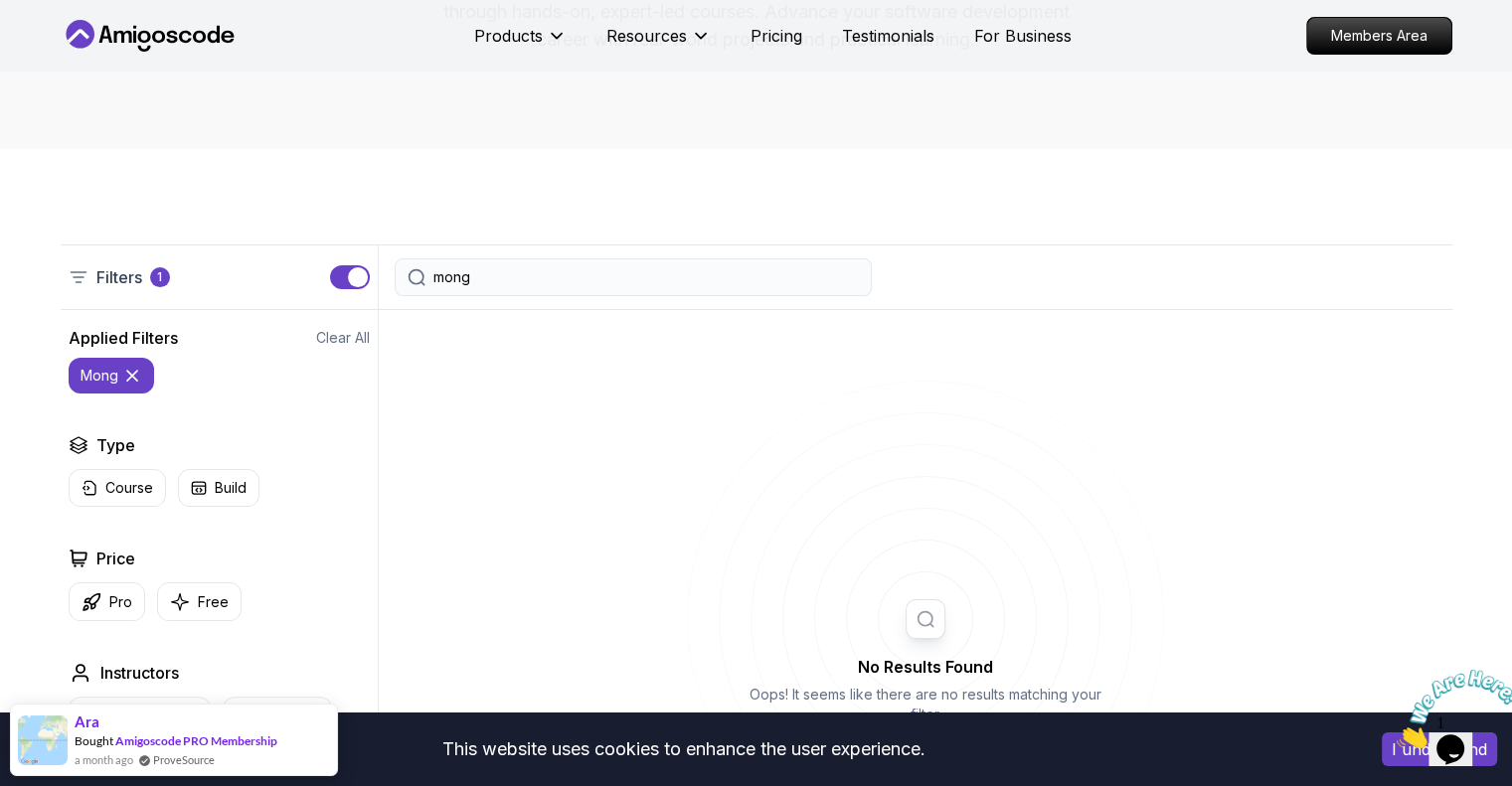 type on "mong" 